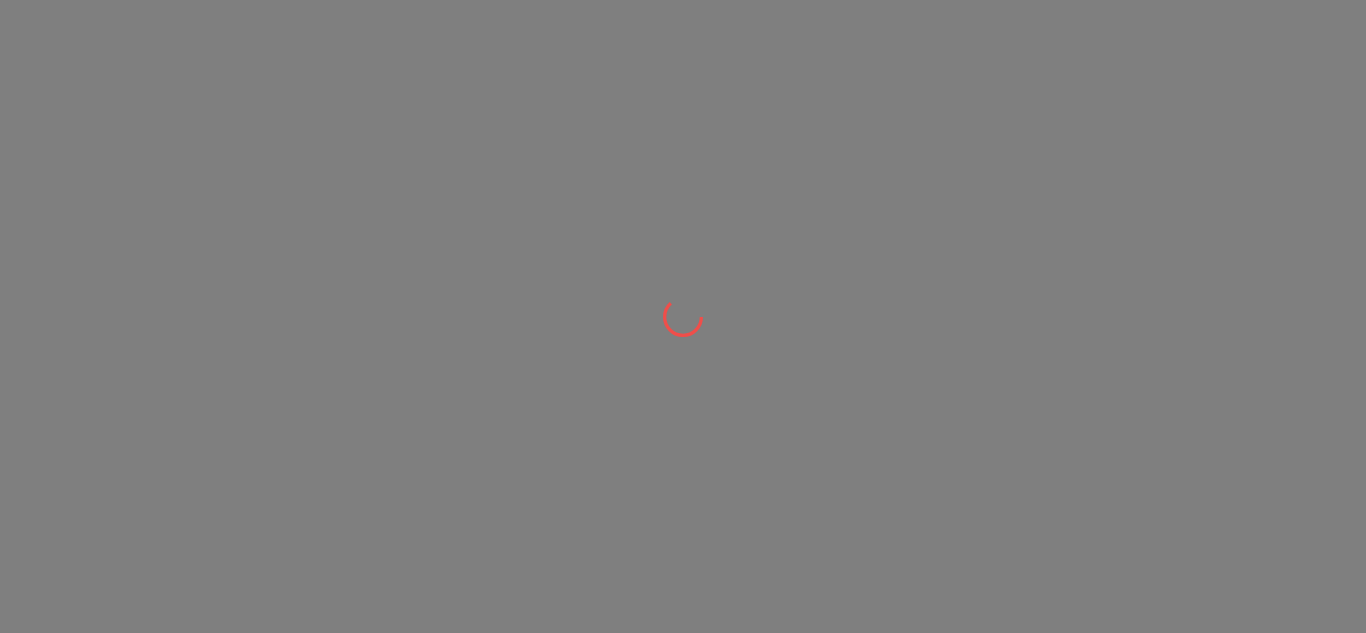 scroll, scrollTop: 0, scrollLeft: 0, axis: both 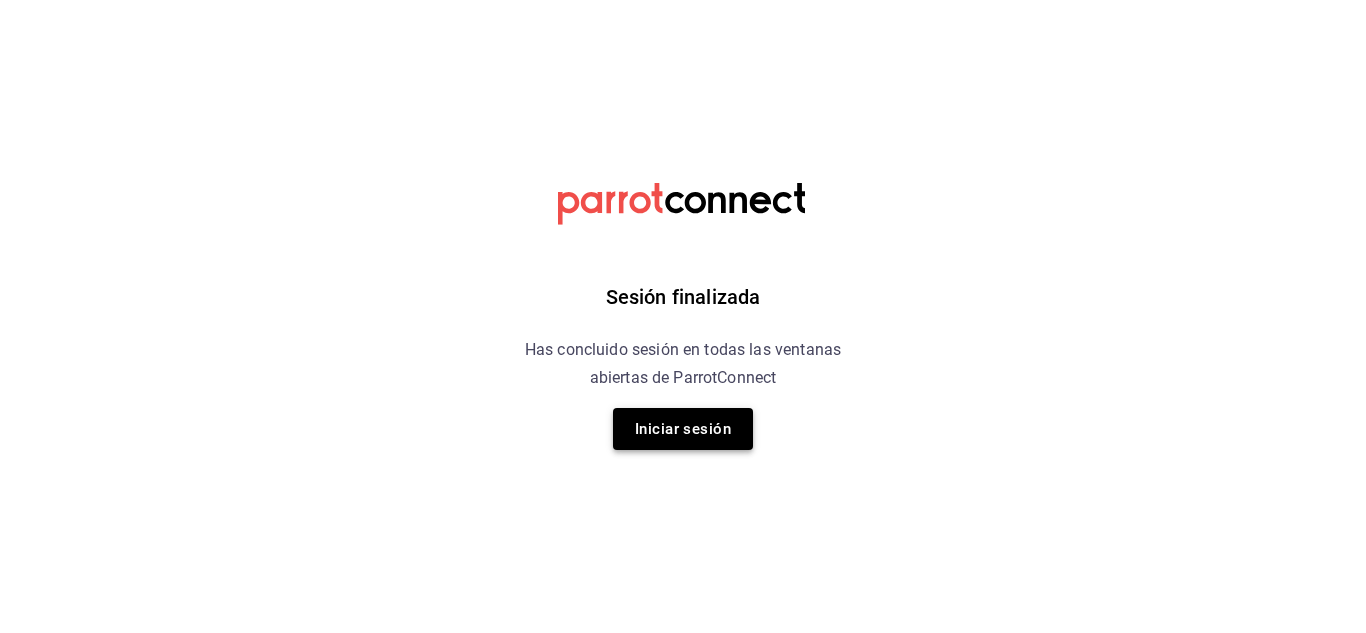 click on "Iniciar sesión" at bounding box center [683, 429] 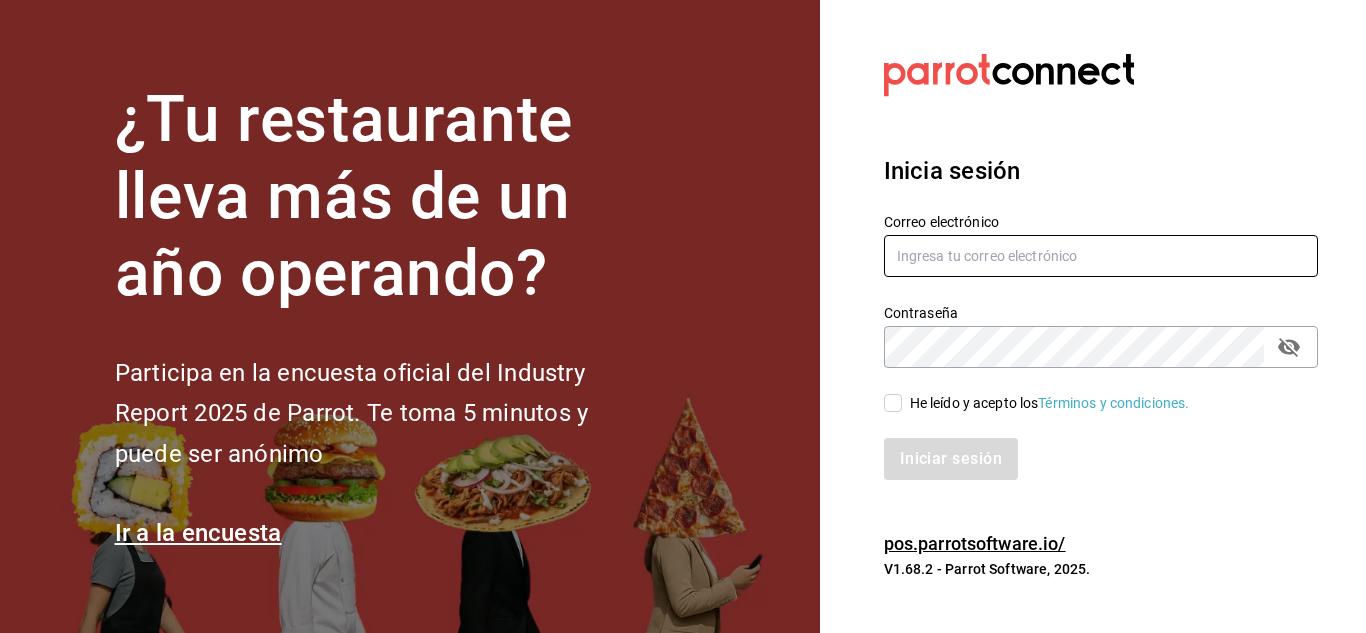type on "[USERNAME]@example.com" 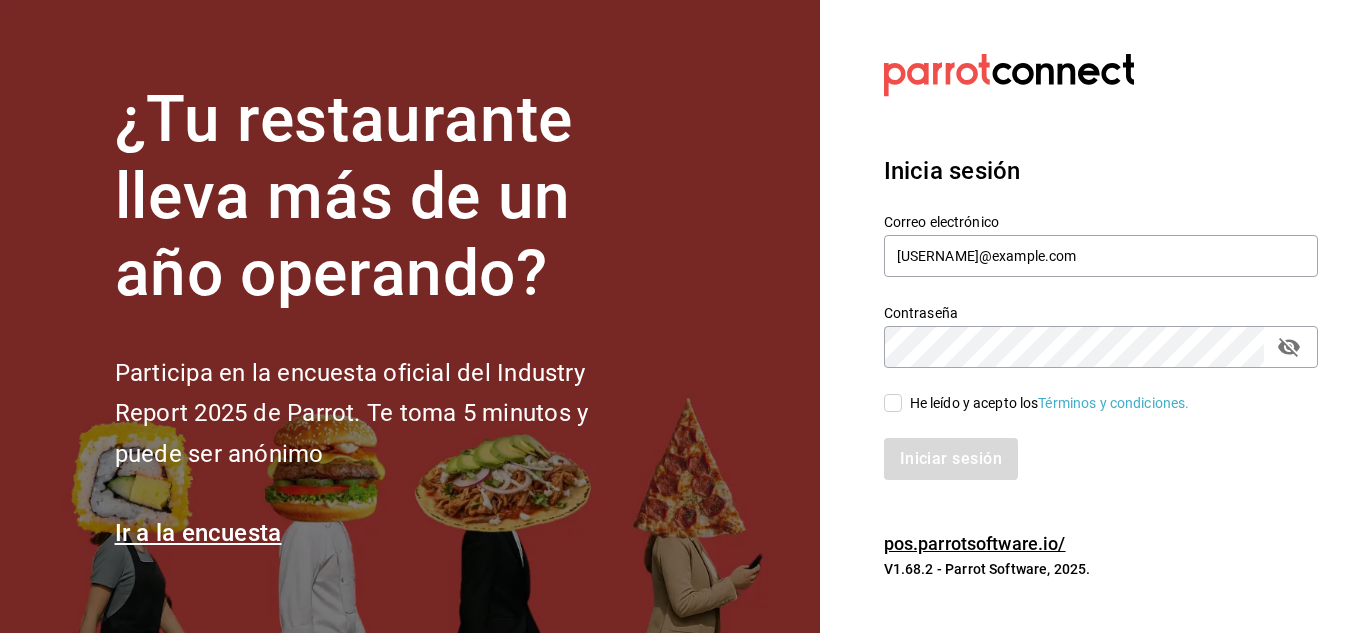 click on "He leído y acepto los  Términos y condiciones." at bounding box center (893, 403) 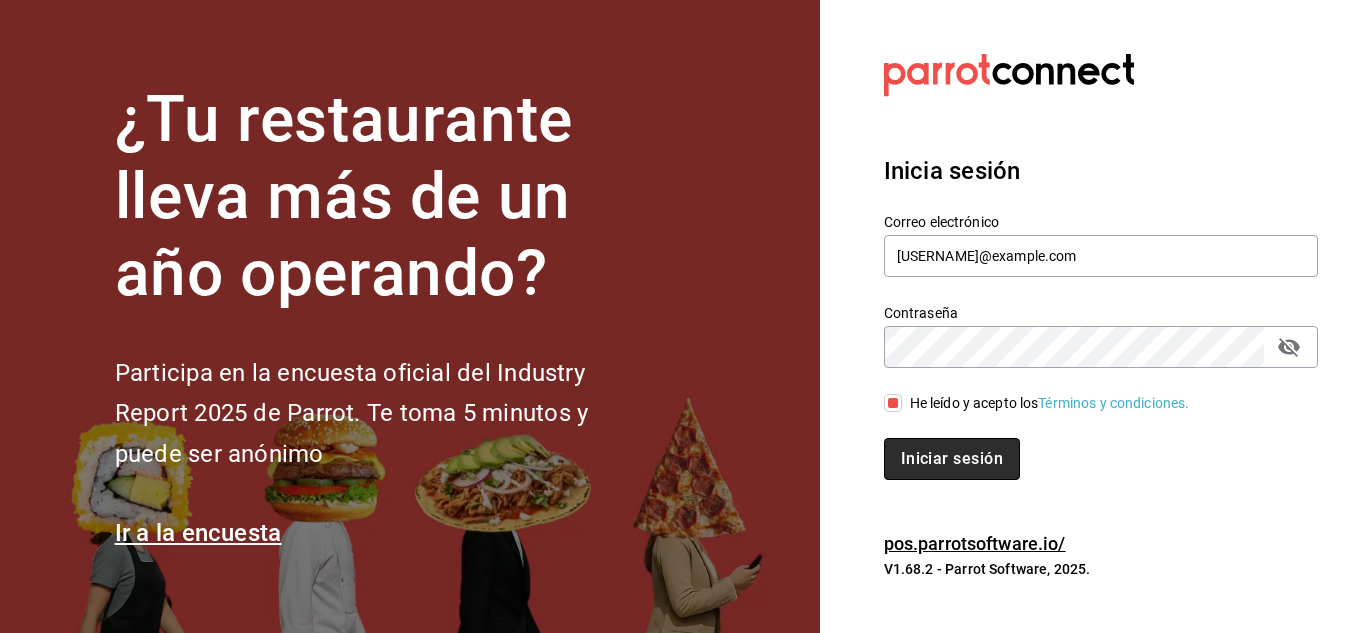 click on "Iniciar sesión" at bounding box center (952, 459) 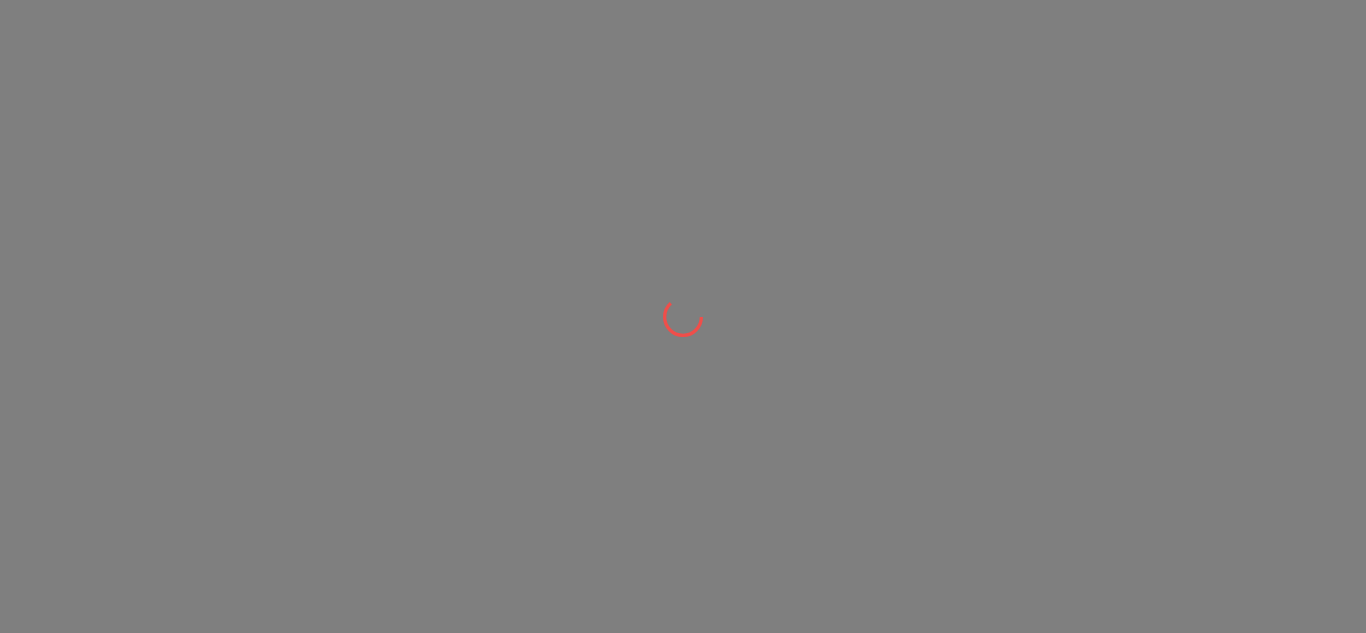 scroll, scrollTop: 0, scrollLeft: 0, axis: both 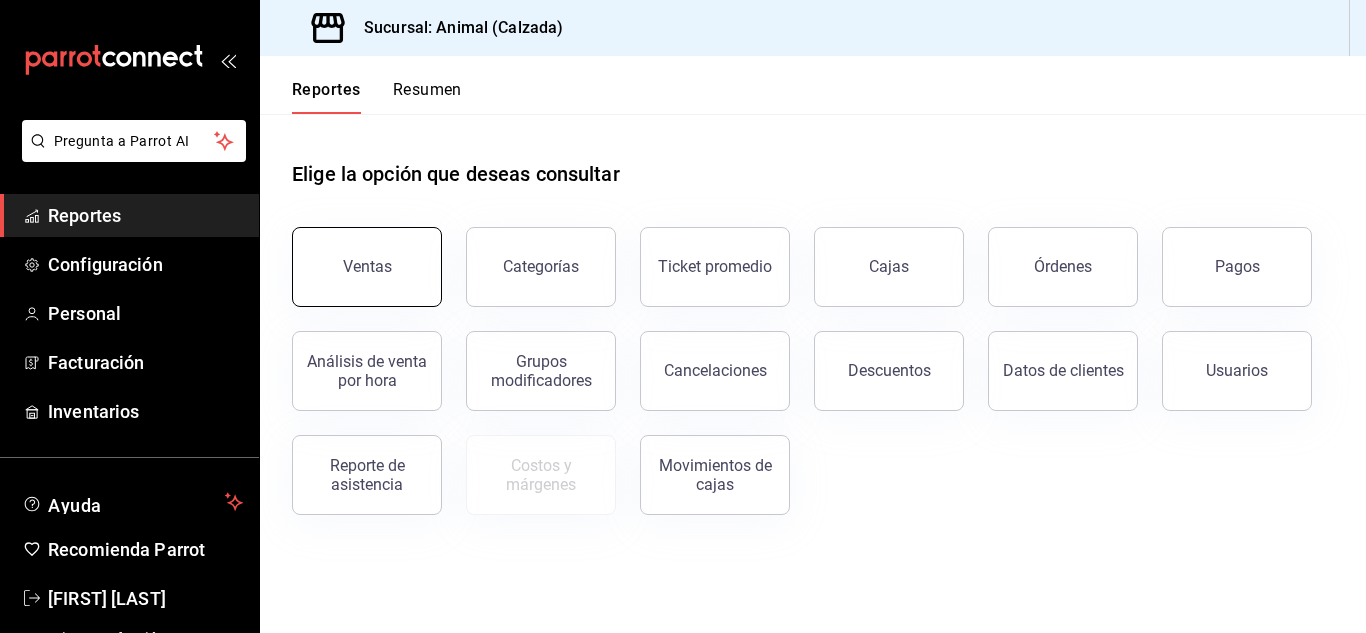 click on "Ventas" at bounding box center [367, 267] 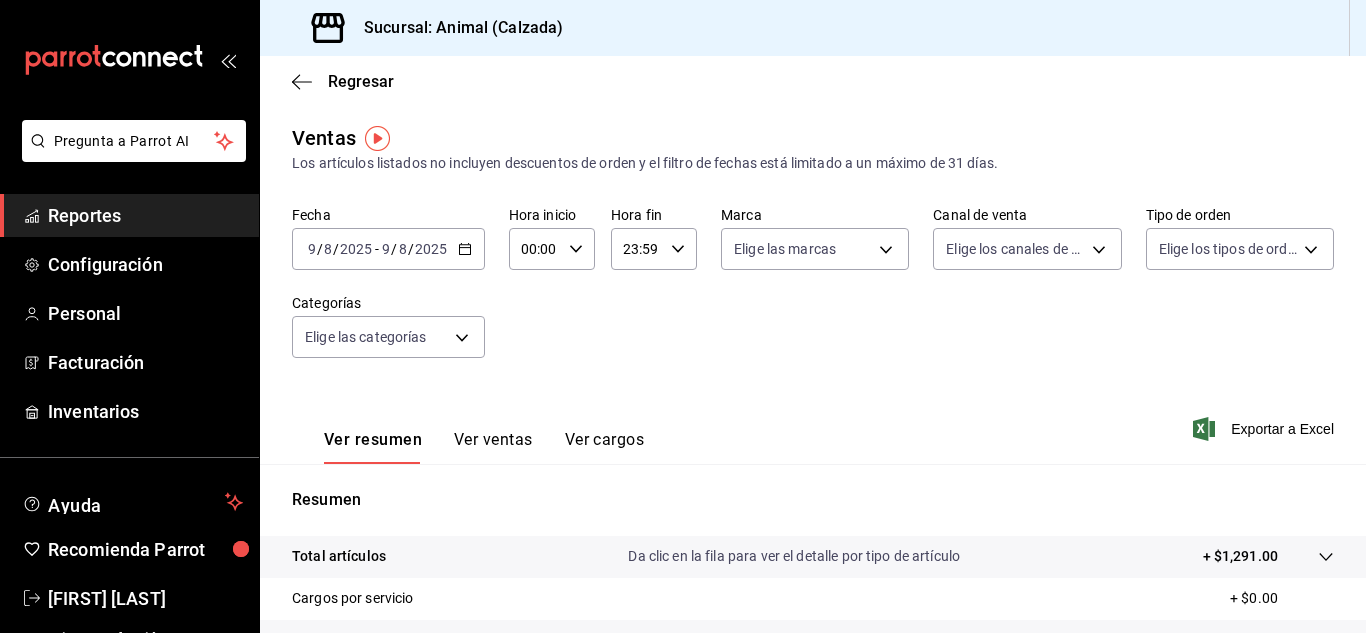 click 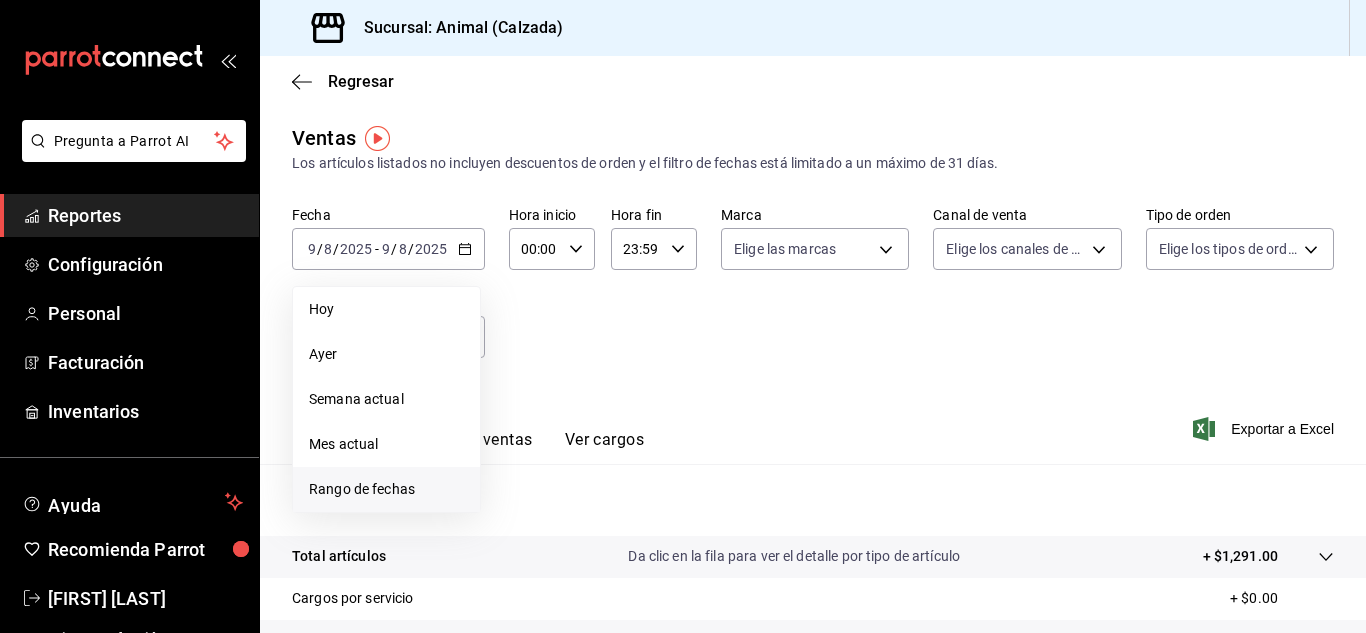 click on "Rango de fechas" at bounding box center (386, 489) 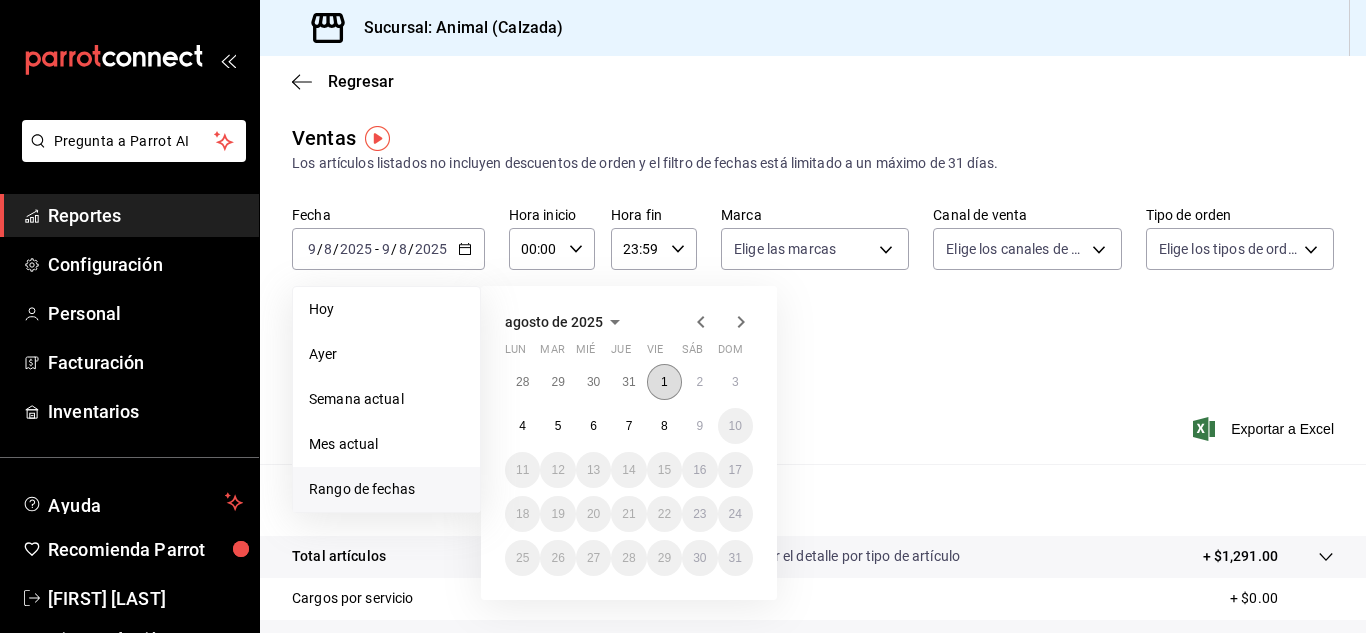 click on "1" at bounding box center [664, 382] 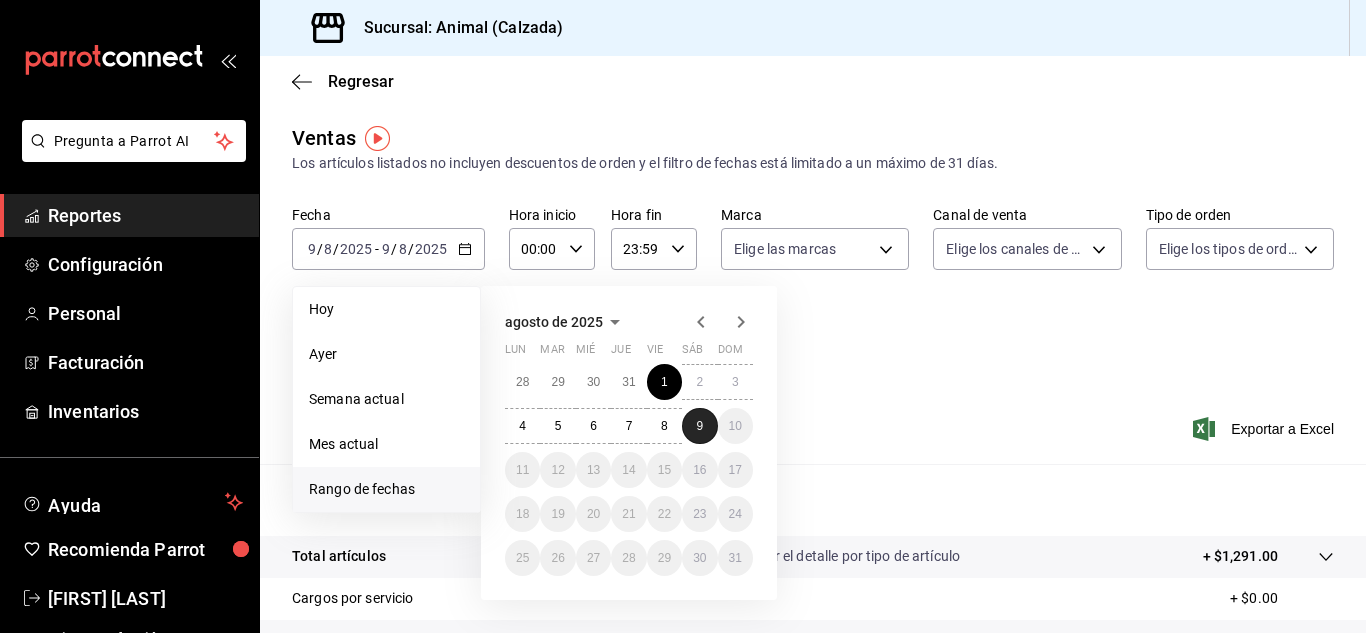click on "9" at bounding box center [699, 426] 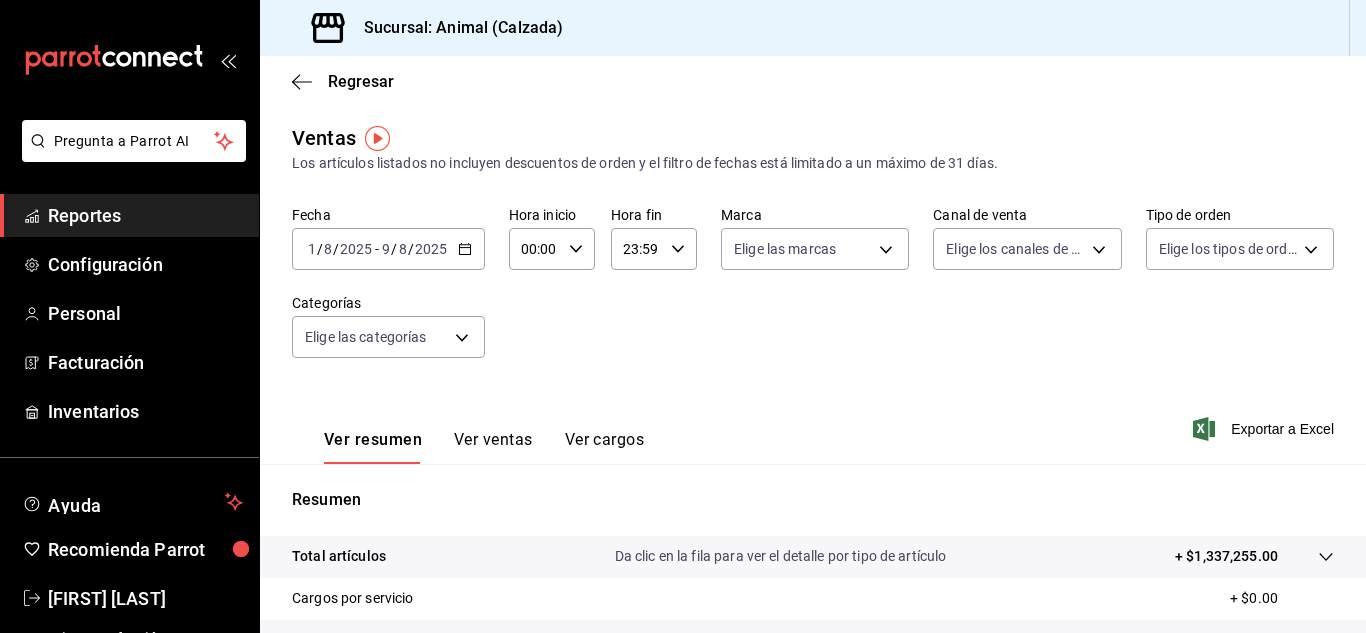click 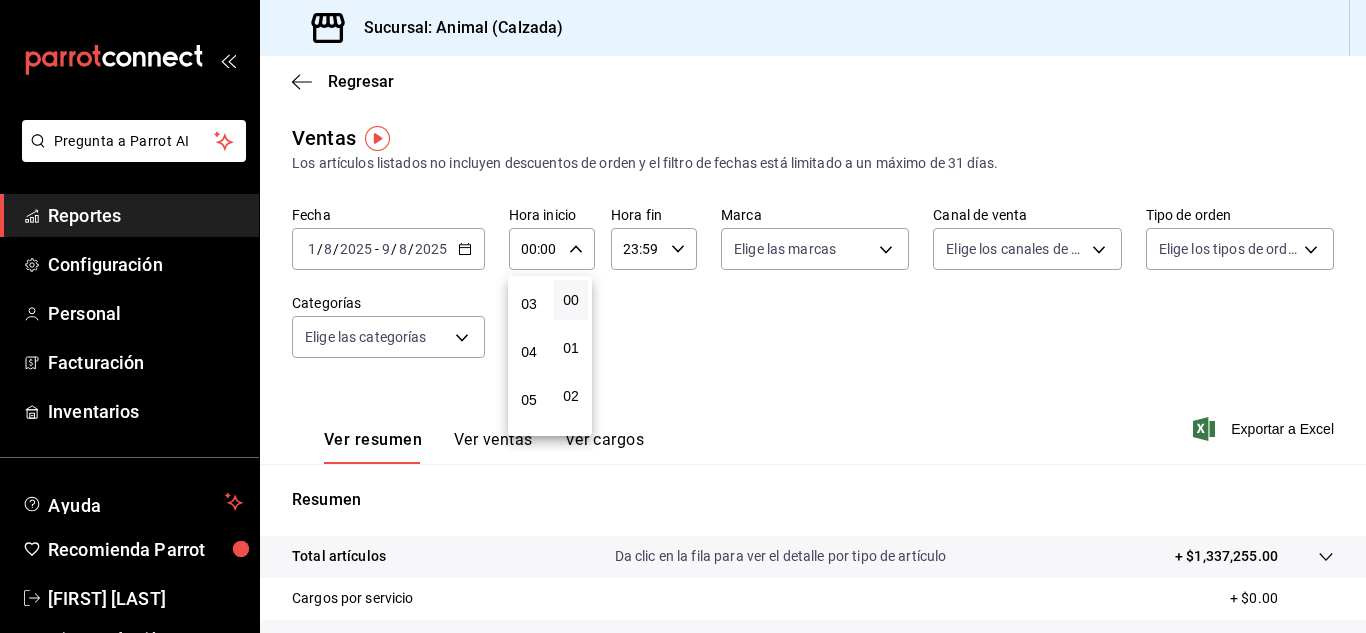 scroll, scrollTop: 141, scrollLeft: 0, axis: vertical 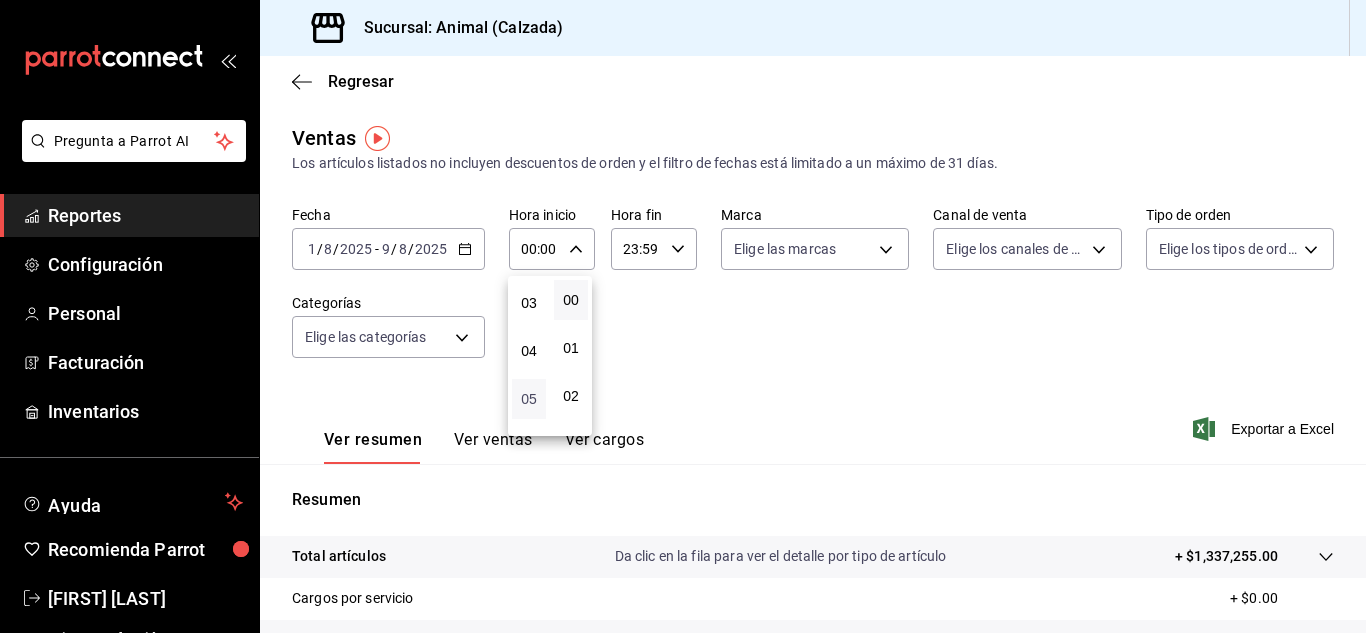 click on "05" at bounding box center [529, 399] 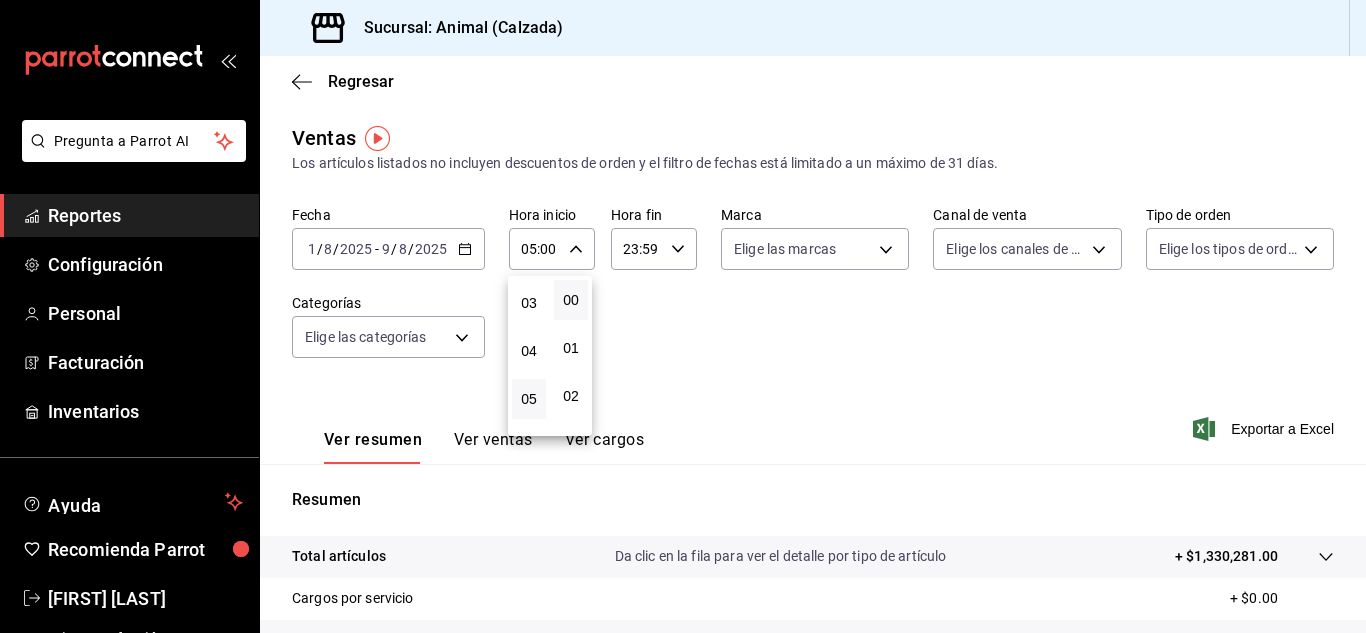click at bounding box center (683, 316) 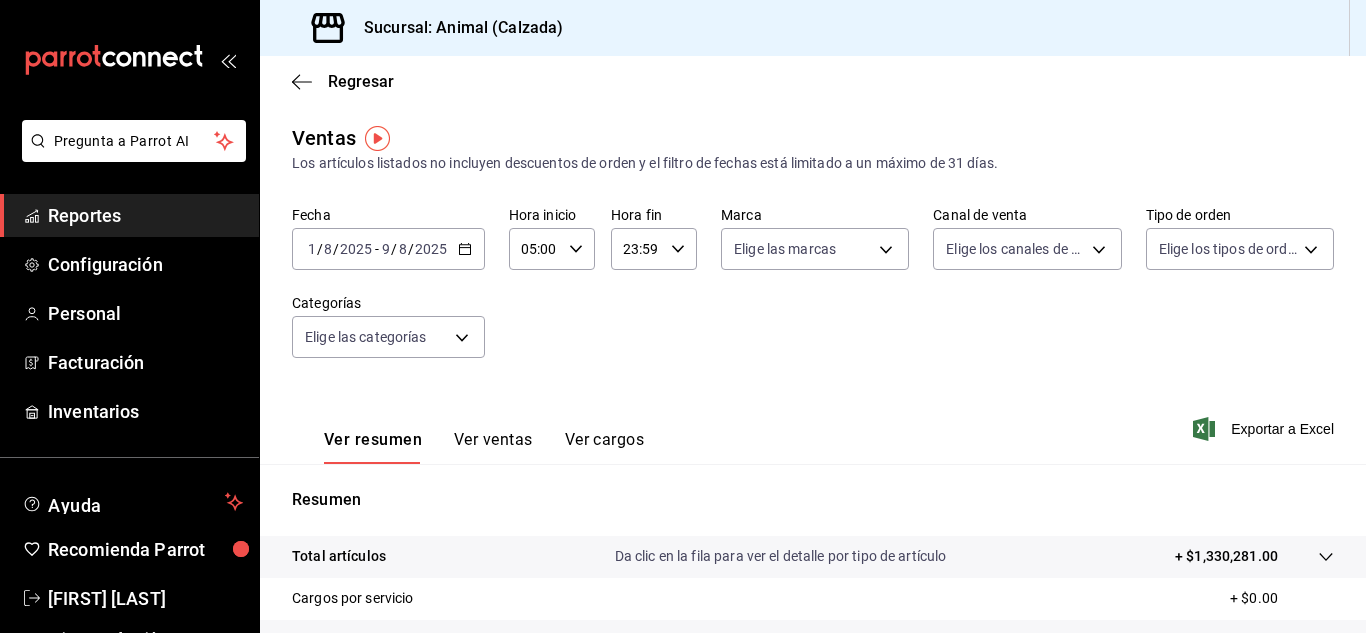 click 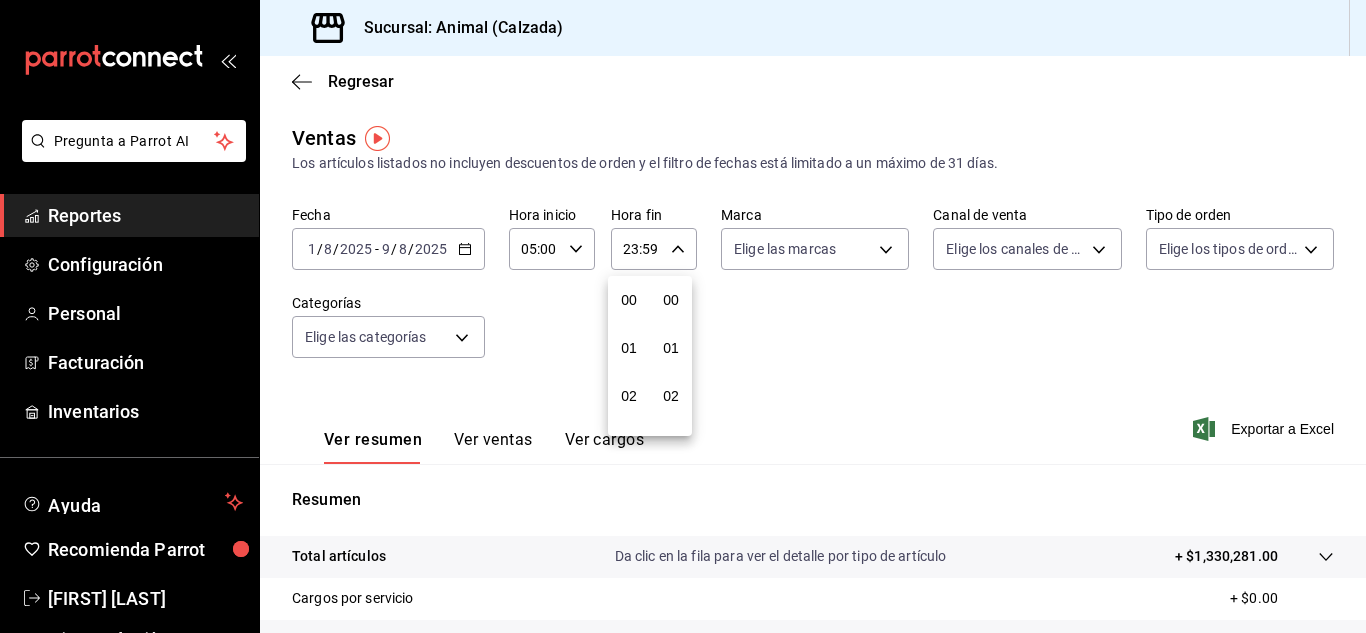 scroll, scrollTop: 992, scrollLeft: 0, axis: vertical 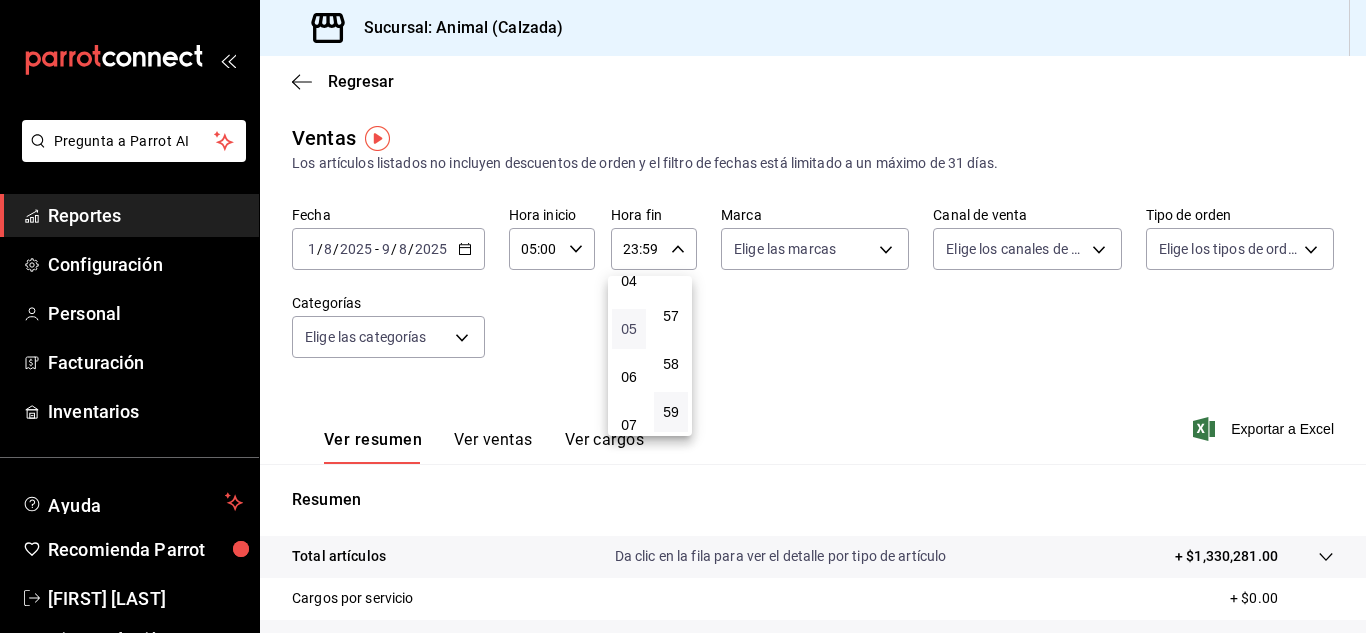 click on "05" at bounding box center (629, 329) 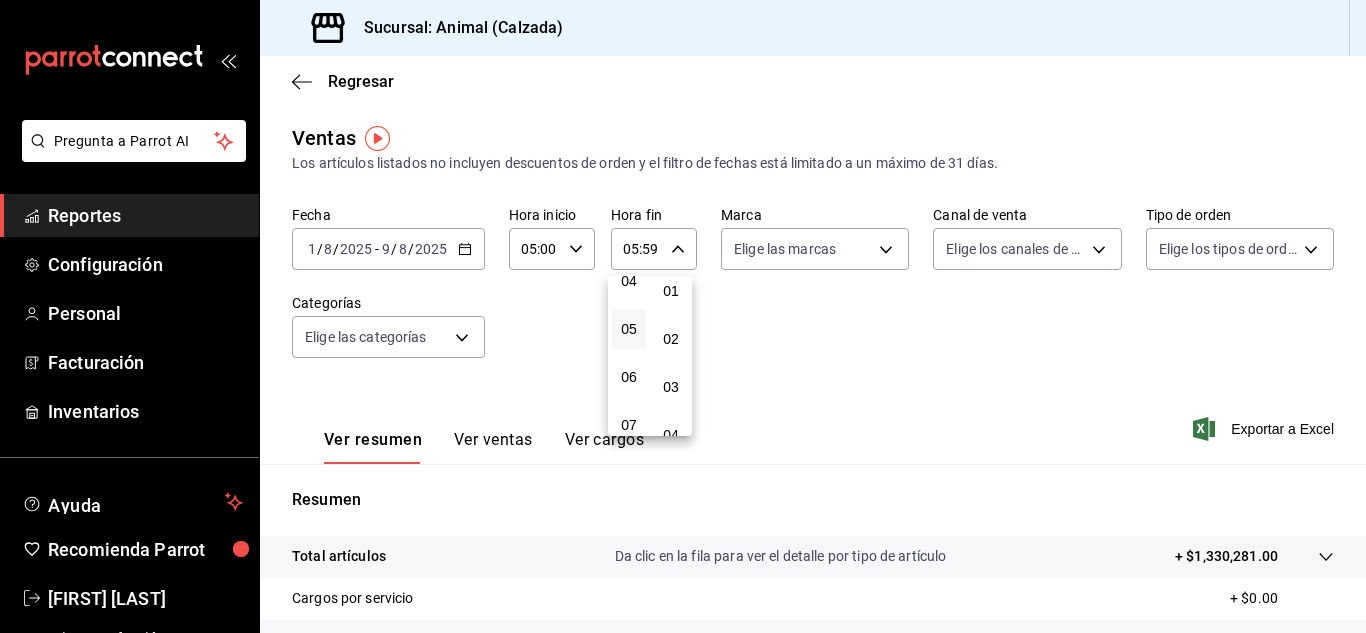 scroll, scrollTop: 0, scrollLeft: 0, axis: both 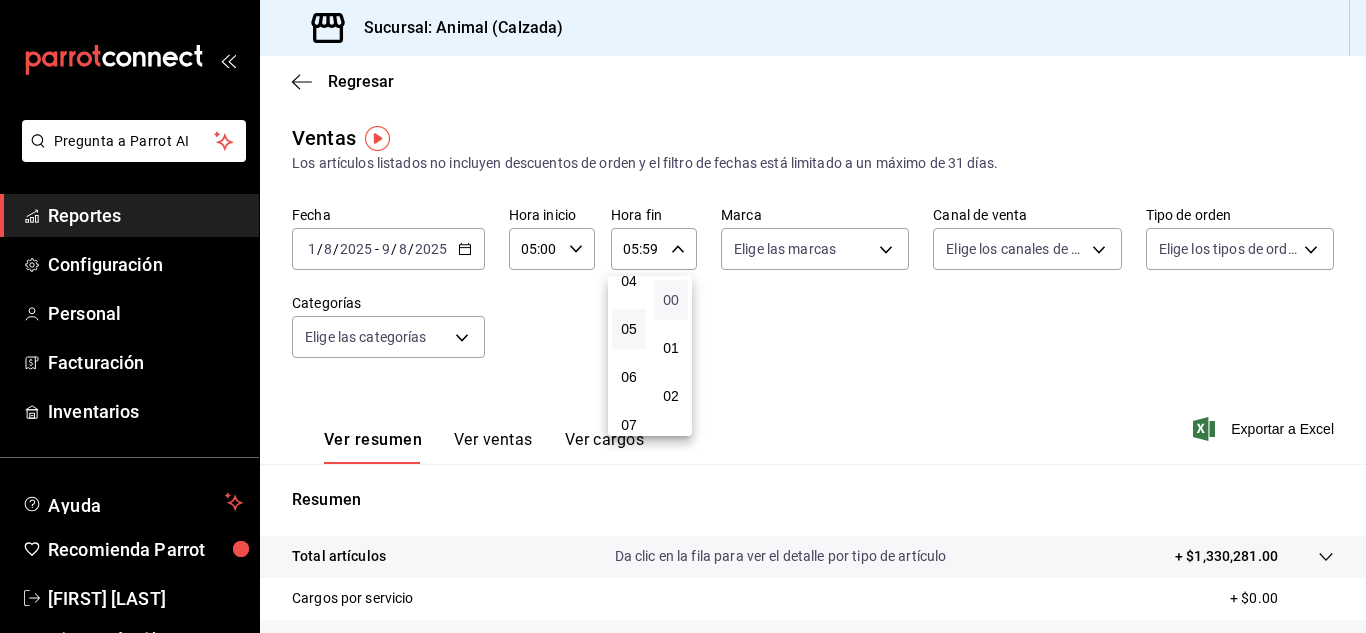 click on "00" at bounding box center [671, 300] 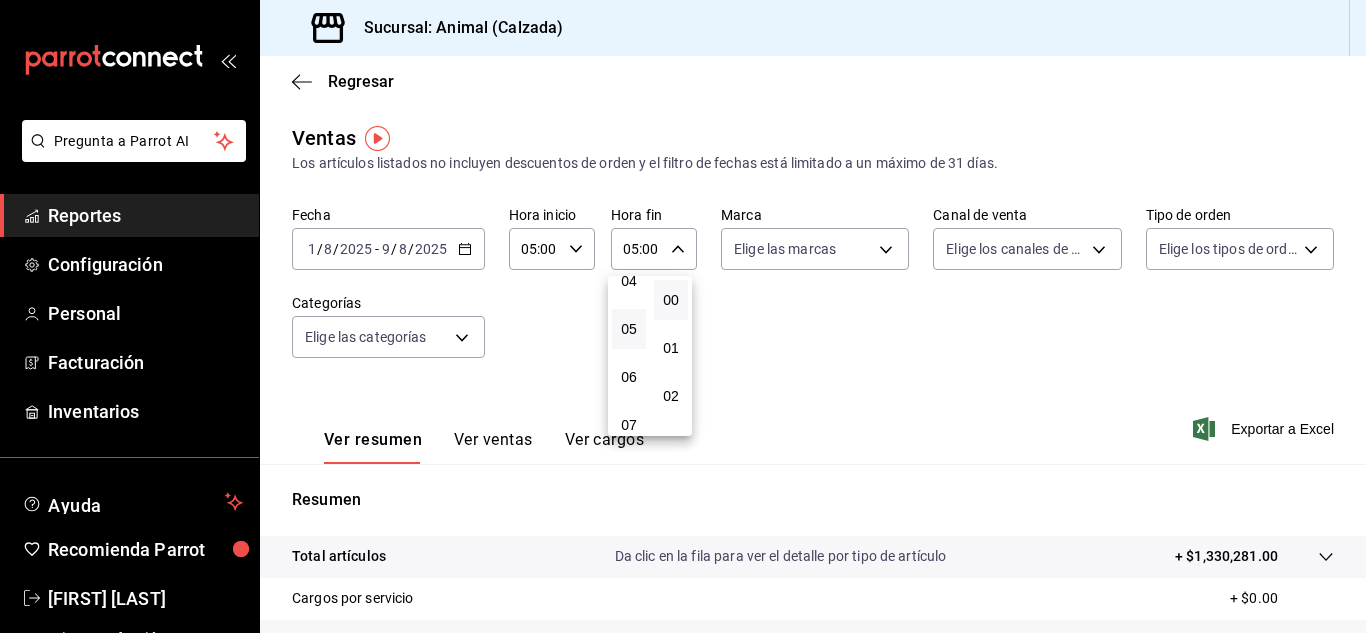 click at bounding box center [683, 316] 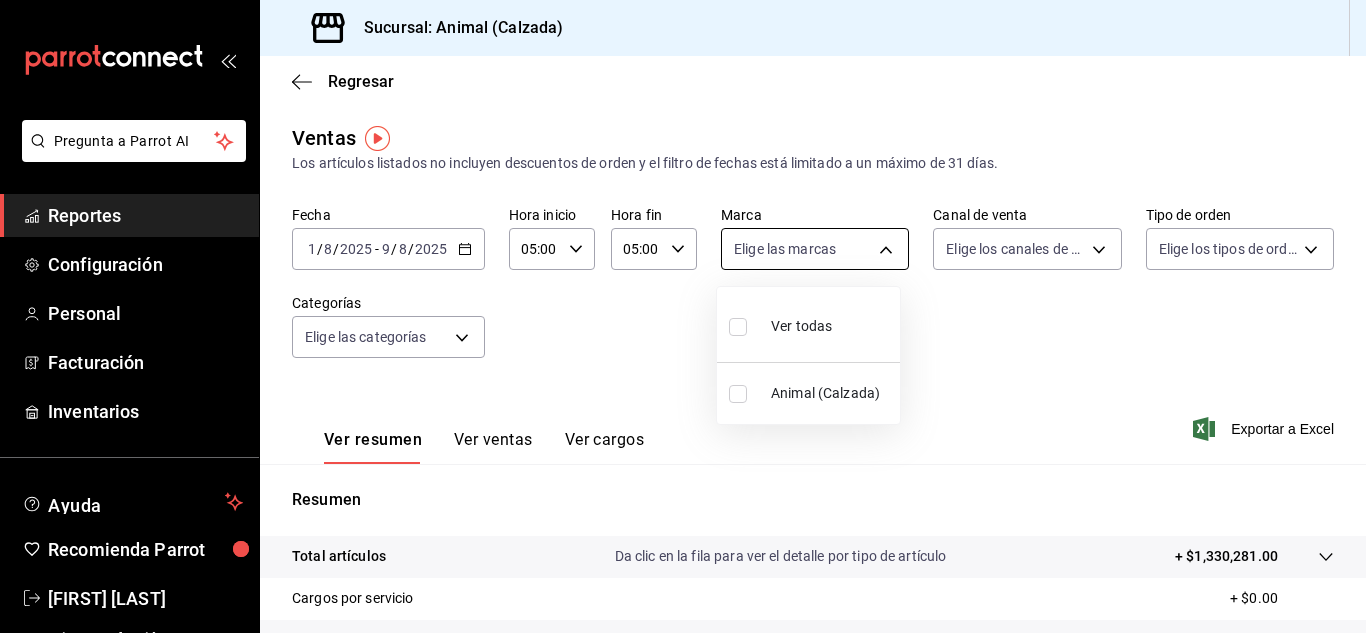 click on "Pregunta a Parrot AI Reportes   Configuración   Personal   Facturación   Inventarios   Ayuda Recomienda Parrot   [FIRST] [LAST]   Sugerir nueva función   Sucursal: Animal (Calzada) Regresar Ventas Los artículos listados no incluyen descuentos de orden y el filtro de fechas está limitado a un máximo de 31 días. Fecha 2025-08-01 1 / 8 / 2025 - 2025-08-09 9 / 8 / 2025 Hora inicio 05:00 Hora inicio Hora fin 05:00 Hora fin Marca Elige las marcas Canal de venta Elige los canales de venta Tipo de orden Elige los tipos de orden Categorías Elige las categorías Ver resumen Ver ventas Ver cargos Exportar a Excel Resumen Total artículos Da clic en la fila para ver el detalle por tipo de artículo + $1,330,281.00 Cargos por servicio + $0.00 Venta bruta = $1,330,281.00 Descuentos totales - $9,756.90 Certificados de regalo - $22,093.00 Venta total = $1,298,431.10 Impuestos - $179,093.94 Venta neta = $1,119,337.16 Pregunta a Parrot AI Reportes   Configuración   Personal   Facturación   Inventarios   Ayuda" at bounding box center [683, 316] 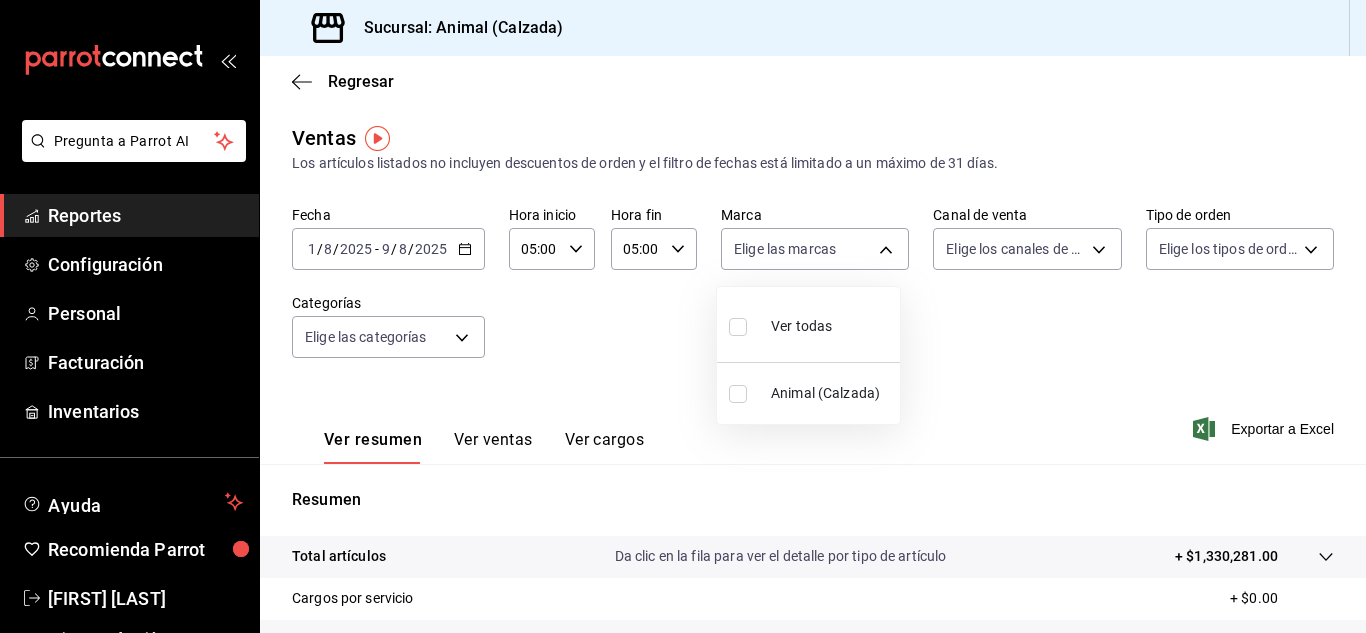 click on "Ver todas" at bounding box center [808, 324] 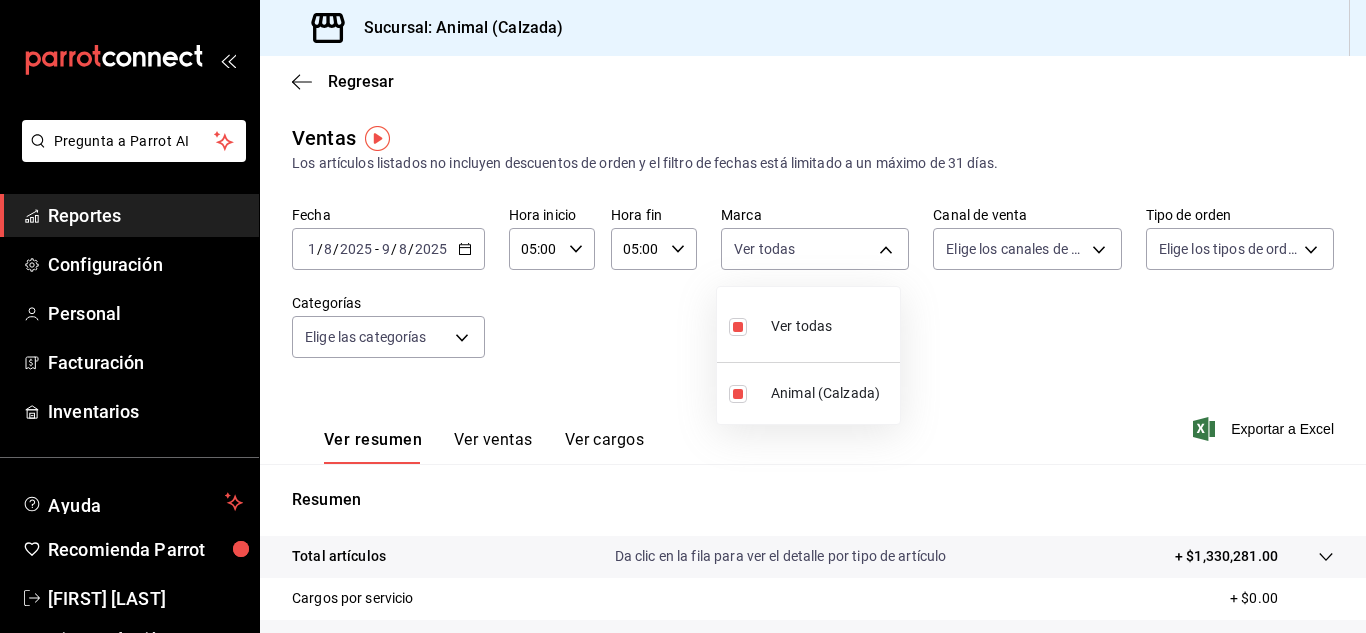 click at bounding box center [683, 316] 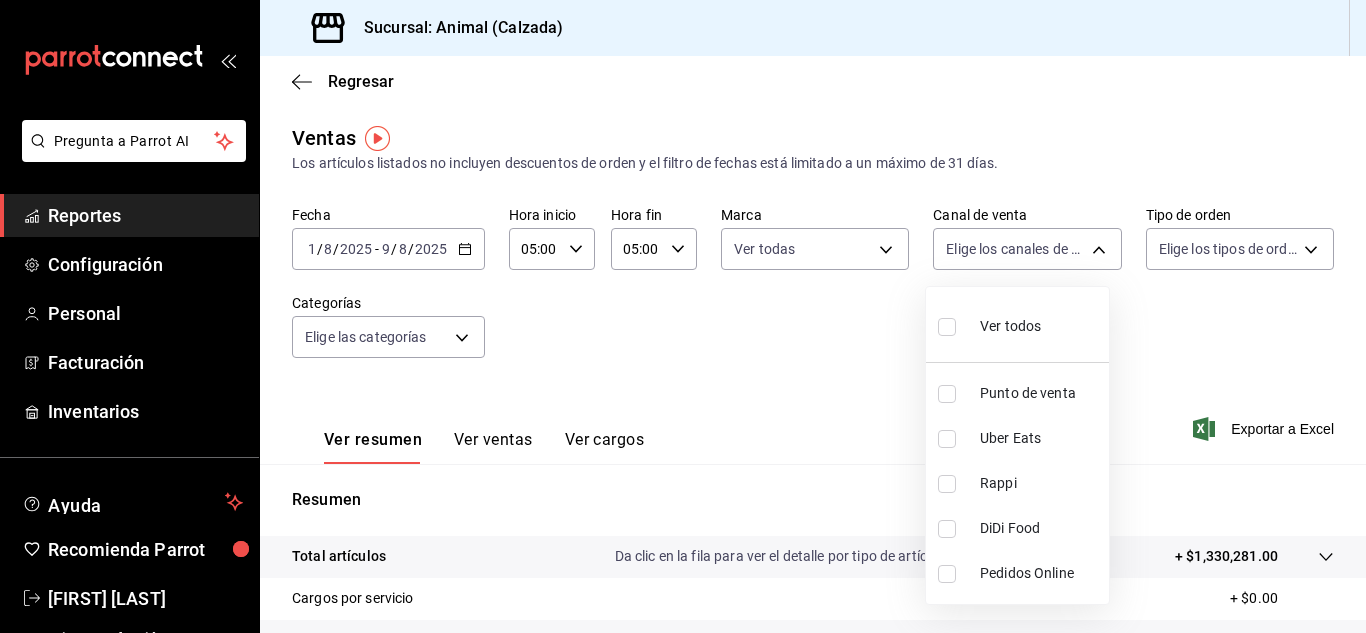 click on "Pregunta a Parrot AI Reportes   Configuración   Personal   Facturación   Inventarios   Ayuda Recomienda Parrot   [FIRST] [LAST]   Sugerir nueva función   Sucursal: Animal (Calzada) Regresar Ventas Los artículos listados no incluyen descuentos de orden y el filtro de fechas está limitado a un máximo de 31 días. Fecha 2025-08-01 1 / 8 / 2025 - 2025-08-09 9 / 8 / 2025 Hora inicio 05:00 Hora inicio Hora fin 05:00 Hora fin Marca Ver todas EXTERNAL Canal de venta Elige los canales de venta Tipo de orden Elige los tipos de orden Categorías Elige las categorías Ver resumen Ver ventas Ver cargos Exportar a Excel Resumen Total artículos Da clic en la fila para ver el detalle por tipo de artículo + $1,330,281.00 Cargos por servicio + $0.00 Venta bruta = $1,330,281.00 Descuentos totales - $9,756.90 Certificados de regalo - $22,093.00 Venta total = $1,298,431.10 Impuestos - $179,093.94 Venta neta = $1,119,337.16 Pregunta a Parrot AI Reportes   Configuración   Personal   Facturación" at bounding box center (683, 316) 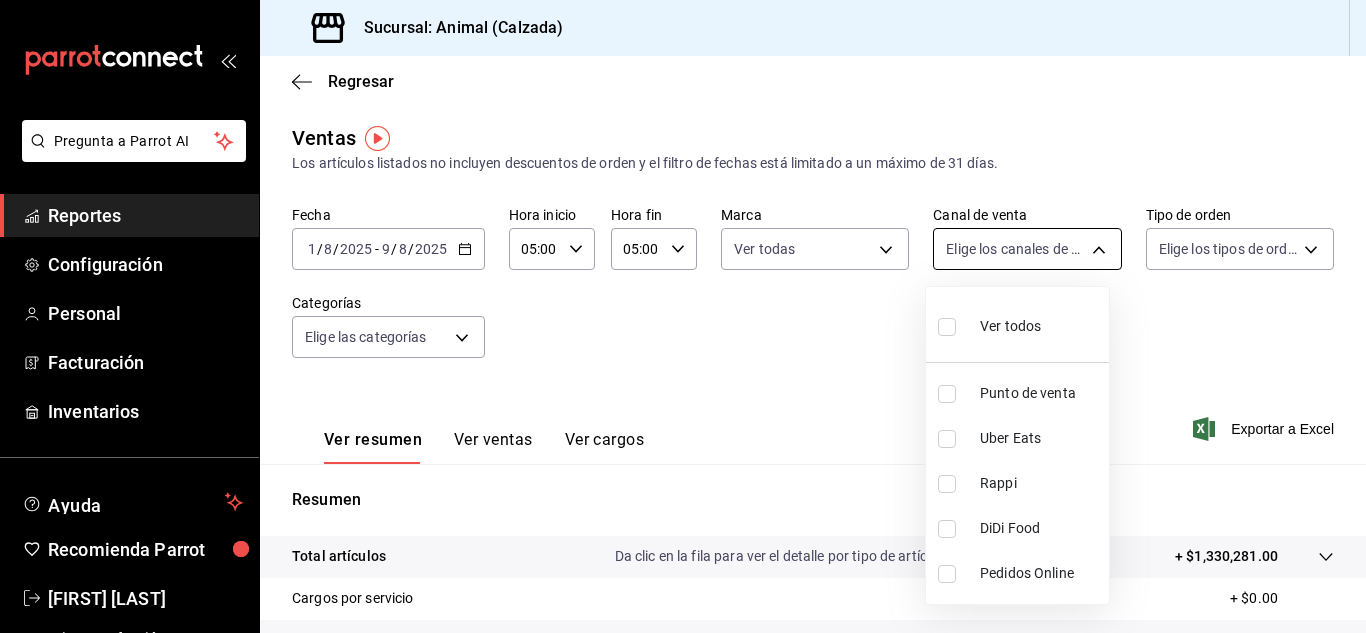 click on "Pregunta a Parrot AI Reportes   Configuración   Personal   Facturación   Inventarios   Ayuda Recomienda Parrot   [FIRST] [LAST]   Sugerir nueva función   Sucursal: Animal (Calzada) Regresar Ventas Los artículos listados no incluyen descuentos de orden y el filtro de fechas está limitado a un máximo de 31 días. Fecha 2025-08-01 1 / 8 / 2025 - 2025-08-09 9 / 8 / 2025 Hora inicio 05:00 Hora inicio Hora fin 05:00 Hora fin Marca Ver todas EXTERNAL Canal de venta Elige los canales de venta Tipo de orden Elige los tipos de orden Categorías Elige las categorías Ver resumen Ver ventas Ver cargos Exportar a Excel Resumen Total artículos Da clic en la fila para ver el detalle por tipo de artículo + $1,330,281.00 Cargos por servicio + $0.00 Venta bruta = $1,330,281.00 Descuentos totales - $9,756.90 Certificados de regalo - $22,093.00 Venta total = $1,298,431.10 Impuestos - $179,093.94 Venta neta = $1,119,337.16 Pregunta a Parrot AI Reportes   Configuración   Personal   Facturación" at bounding box center [683, 316] 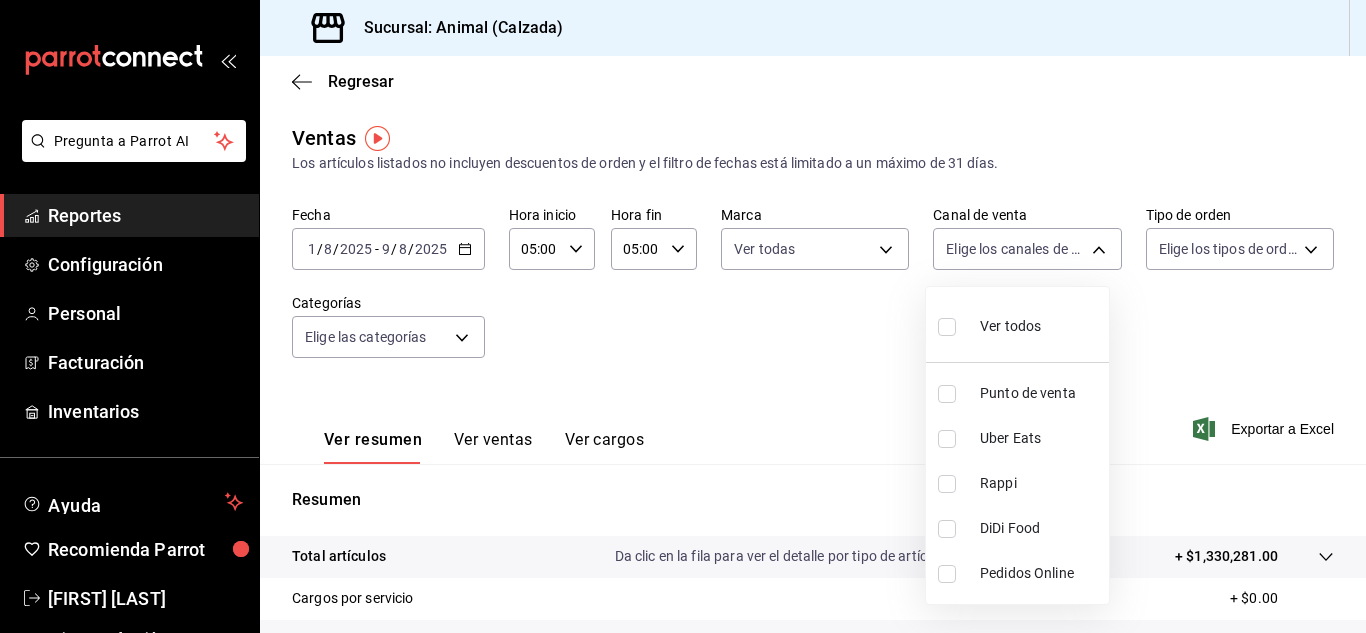 click on "Ver todos" at bounding box center [989, 324] 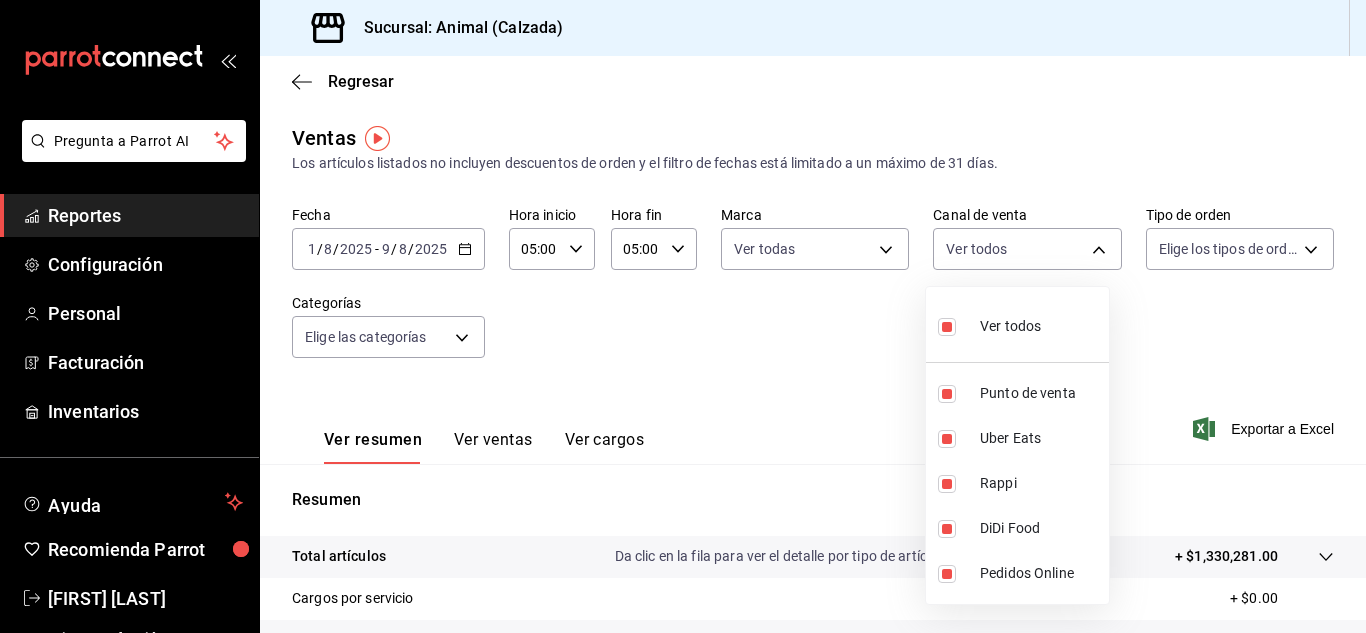 click at bounding box center (683, 316) 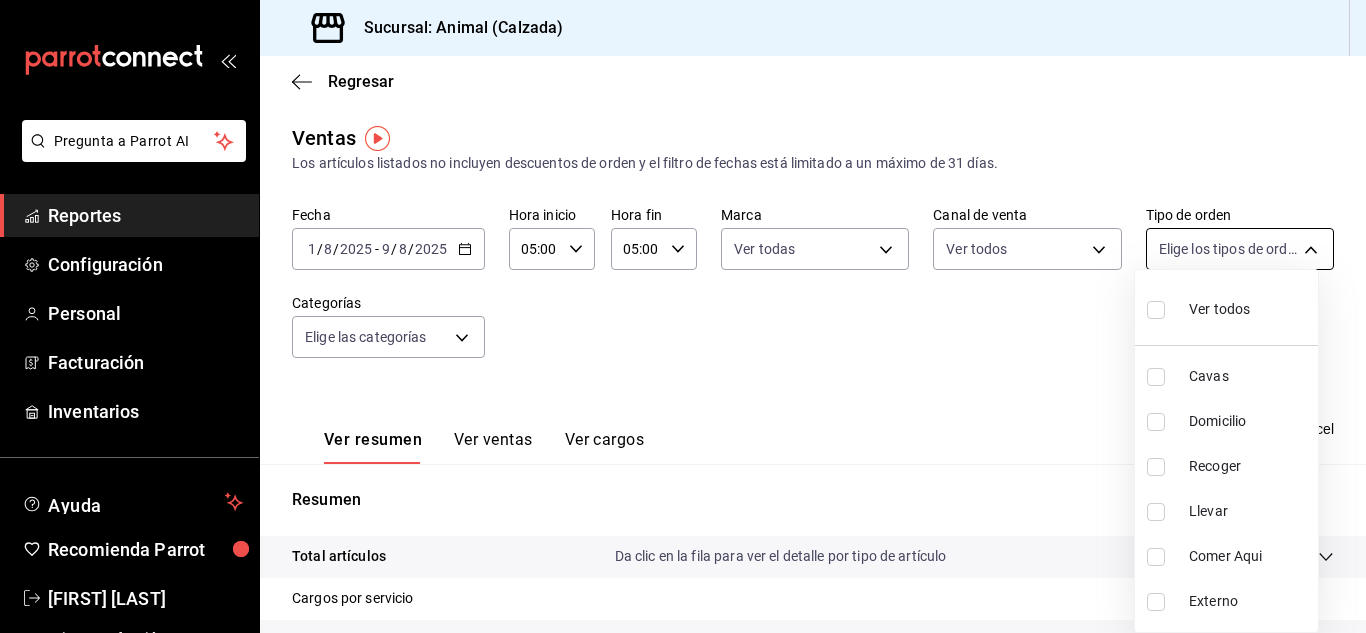 click on "Pregunta a Parrot AI Reportes   Configuración   Personal   Facturación   Inventarios   Ayuda Recomienda Parrot   [FIRST] [LAST]   Sugerir nueva función   Sucursal: Animal (Calzada) Regresar Ventas Los artículos listados no incluyen descuentos de orden y el filtro de fechas está limitado a un máximo de 31 días. Fecha 2025-08-01 1 / 8 / 2025 - 2025-08-09 9 / 8 / 2025 Hora inicio 05:00 Hora inicio Hora fin 05:00 Hora fin Marca Ver todas EXTERNAL Canal de venta Ver todos PARROT,UBER_EATS,RAPPI,DIDI_FOOD,ONLINE Tipo de orden Elige los tipos de orden Categorías Elige las categorías Ver resumen Ver ventas Ver cargos Exportar a Excel Resumen Total artículos Da clic en la fila para ver el detalle por tipo de artículo + $1,330,281.00 Cargos por servicio + $0.00 Venta bruta = $1,330,281.00 Descuentos totales - $9,756.90 Certificados de regalo - $22,093.00 Venta total = $1,298,431.10 Impuestos - $179,093.94 Venta neta = $1,119,337.16 Pregunta a Parrot AI Reportes   Configuración" at bounding box center [683, 316] 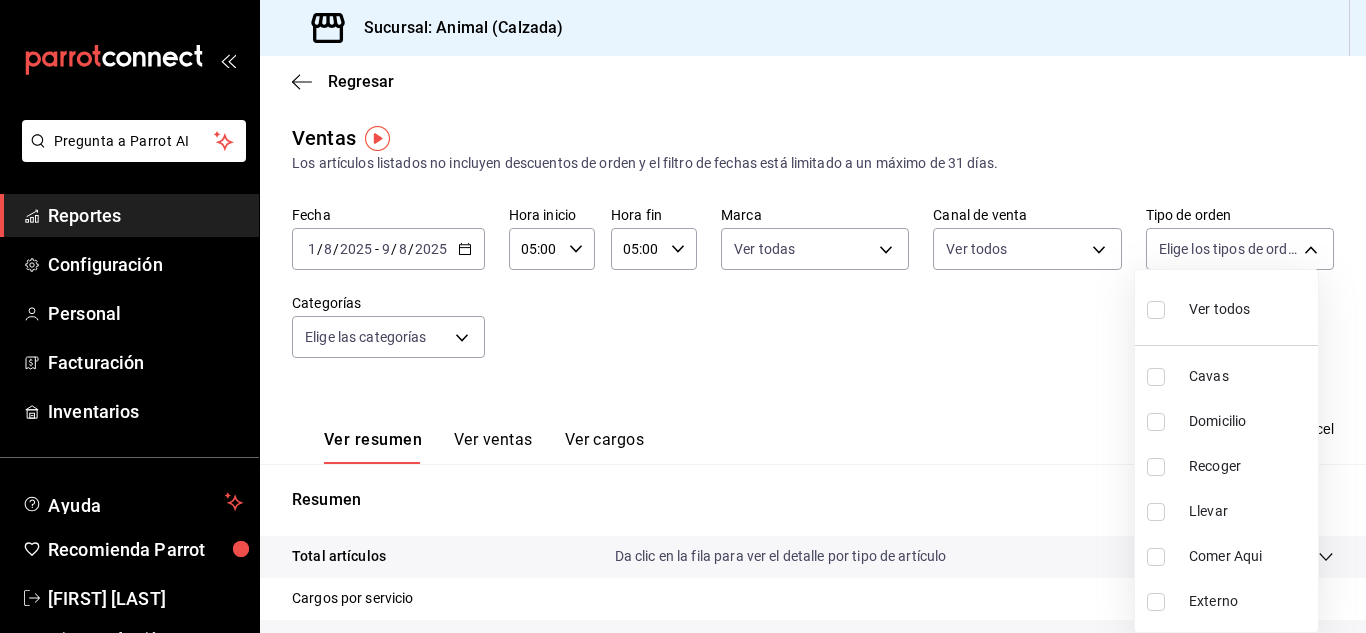 click on "Ver todos" at bounding box center [1198, 307] 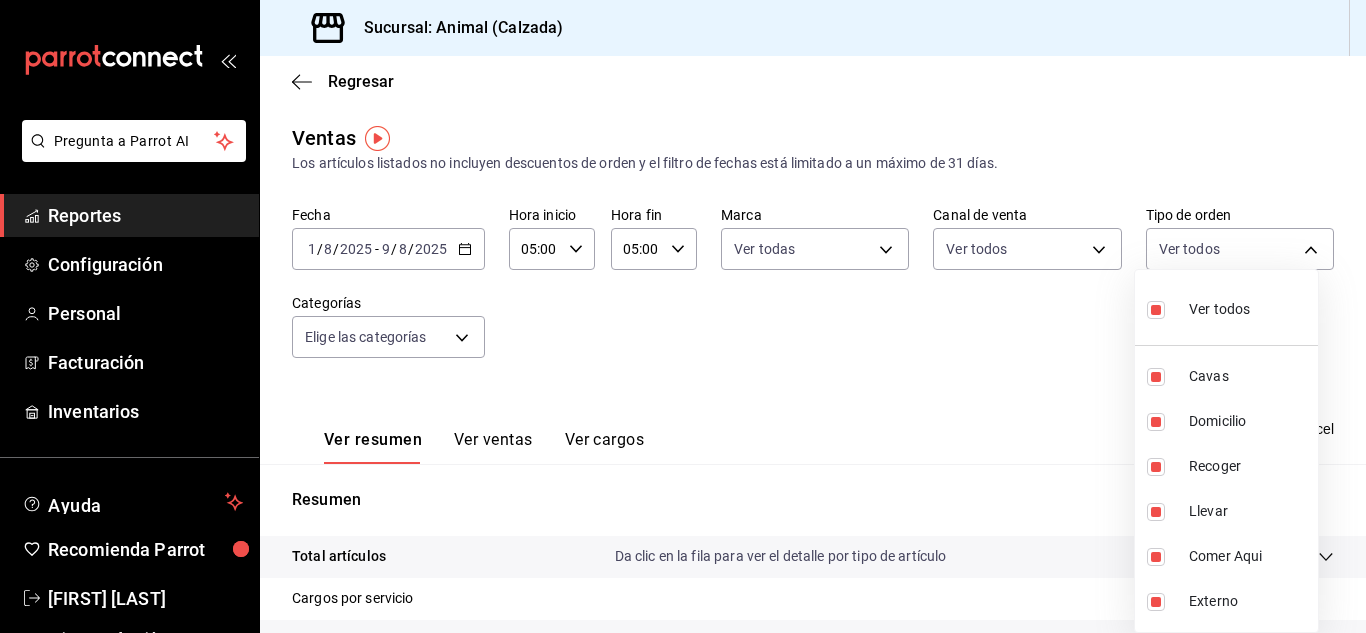 click at bounding box center [683, 316] 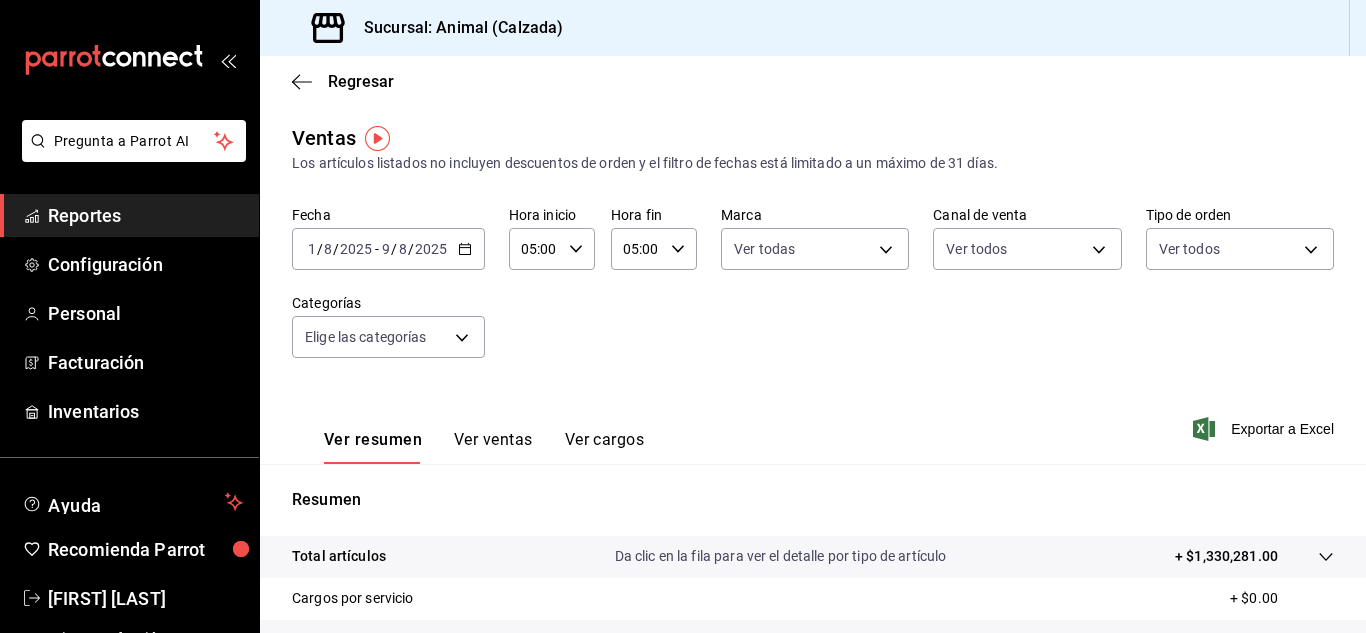 click on "Ver todos Cavas Domicilio Recoger Llevar Comer Aqui Externo" at bounding box center [683, 316] 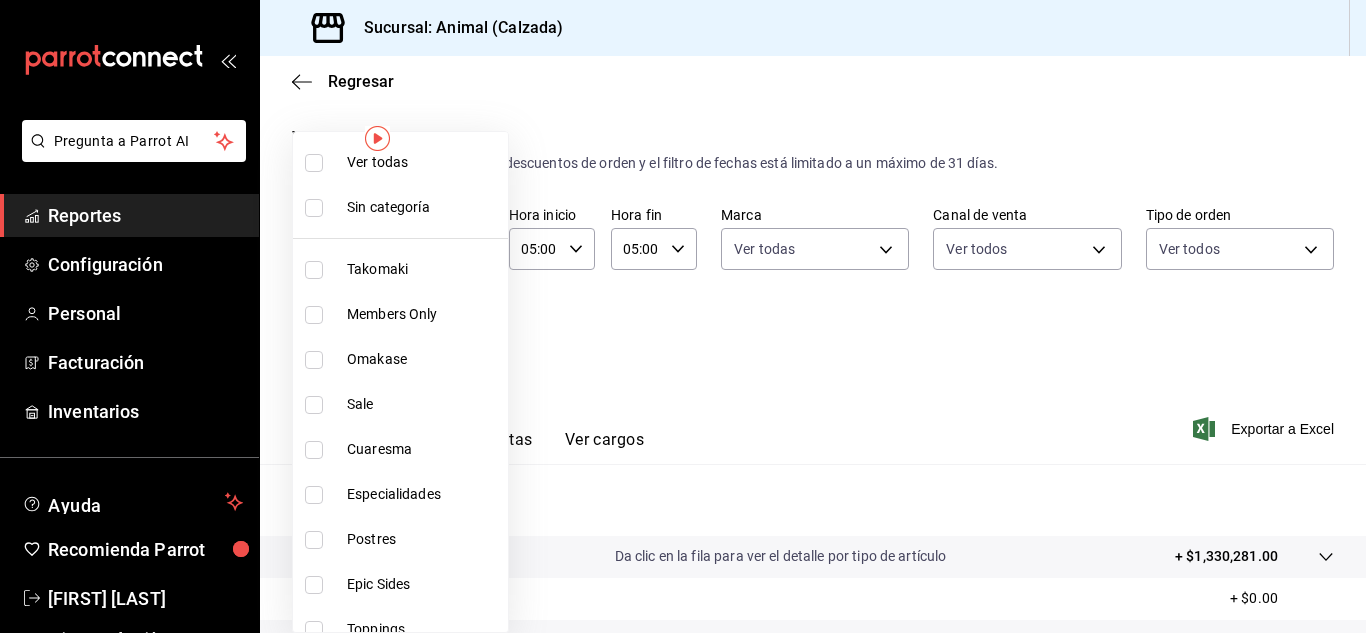 click on "Pregunta a Parrot AI Reportes   Configuración   Personal   Facturación   Inventarios   Ayuda Recomienda Parrot   [FIRST] [LAST]   Sugerir nueva función   Sucursal: Animal (Calzada) Regresar Ventas Los artículos listados no incluyen descuentos de orden y el filtro de fechas está limitado a un máximo de 31 días. Fecha 2025-08-01 1 / 8 / 2025 - 2025-08-09 9 / 8 / 2025 Hora inicio 05:00 Hora inicio Hora fin 05:00 Hora fin Marca Ver todas EXTERNAL Canal de venta Ver todos PARROT,UBER_EATS,RAPPI,DIDI_FOOD,ONLINE Tipo de orden EXTERNAL,EXTERNAL,EXTERNAL,EXTERNAL,EXTERNAL,EXTERNAL Categorías Elige las categorías Ver resumen Ver ventas Ver cargos Exportar a Excel Resumen Total artículos Da clic en la fila para ver el detalle por tipo de artículo + $1,330,281.00 Cargos por servicio + $0.00 Venta bruta = $1,330,281.00" at bounding box center (683, 316) 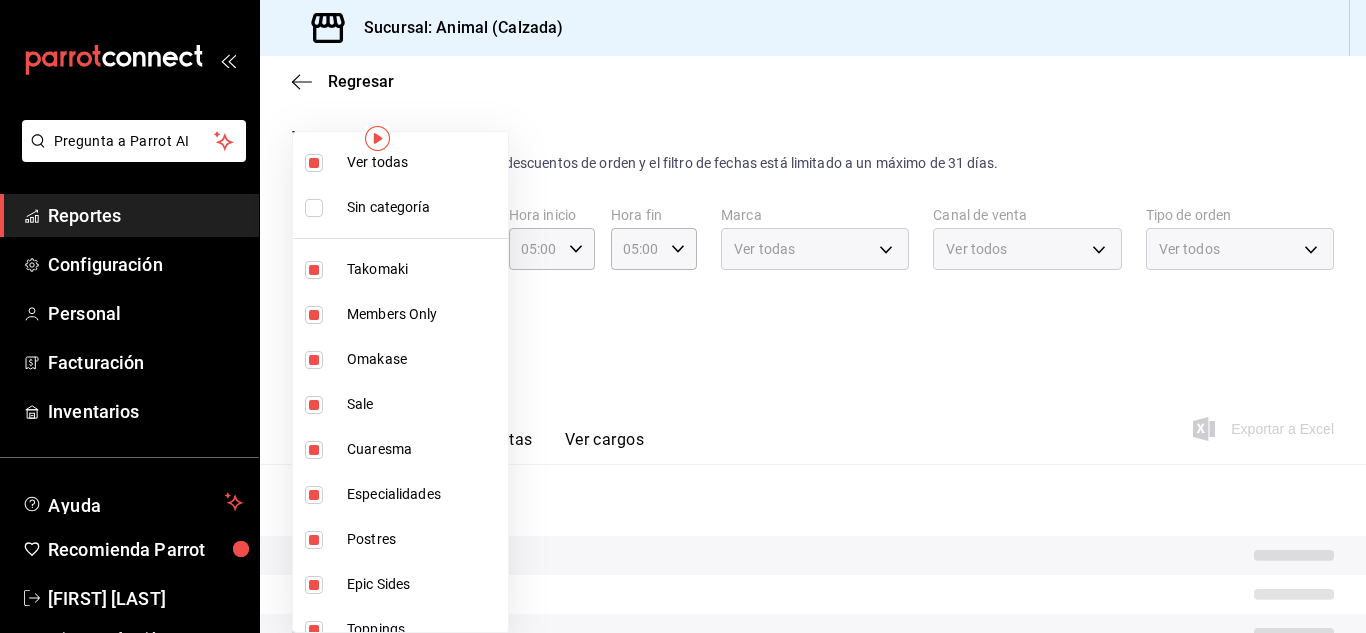 click at bounding box center (683, 316) 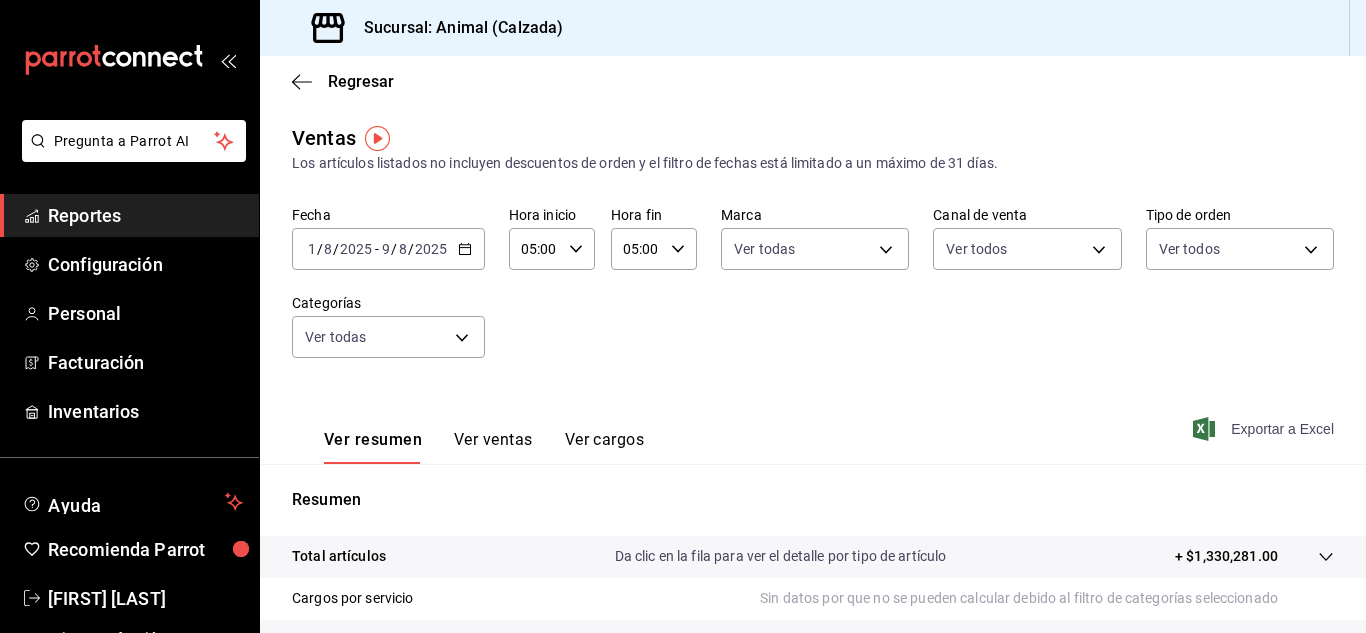 click on "Exportar a Excel" at bounding box center [1265, 429] 